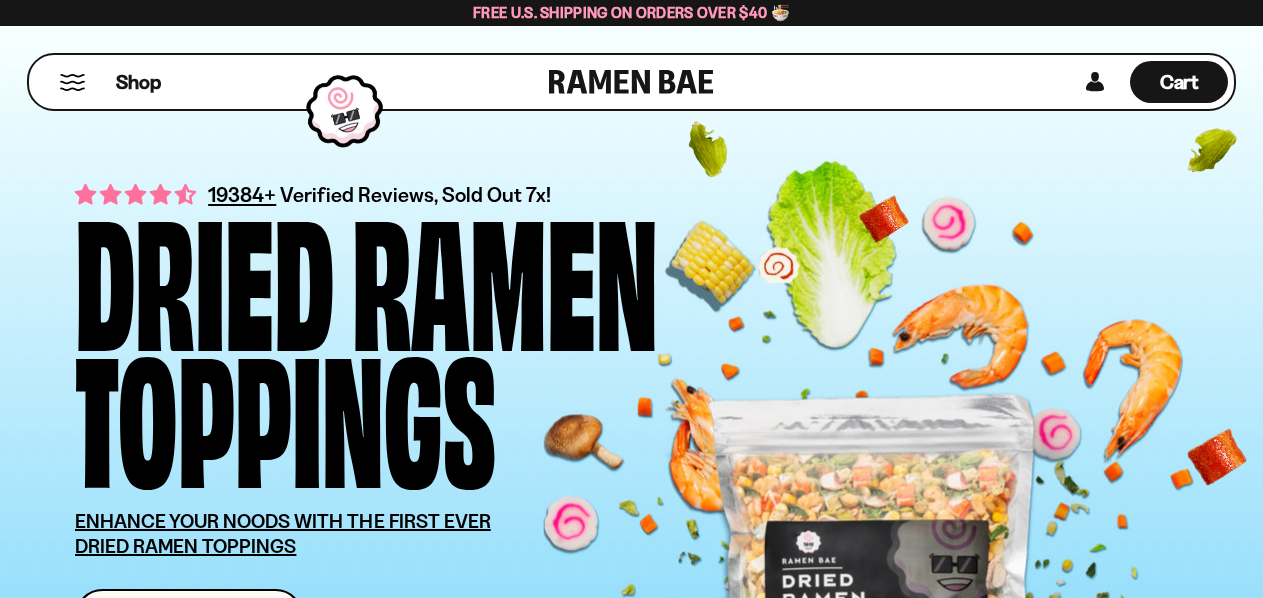 scroll, scrollTop: 0, scrollLeft: 0, axis: both 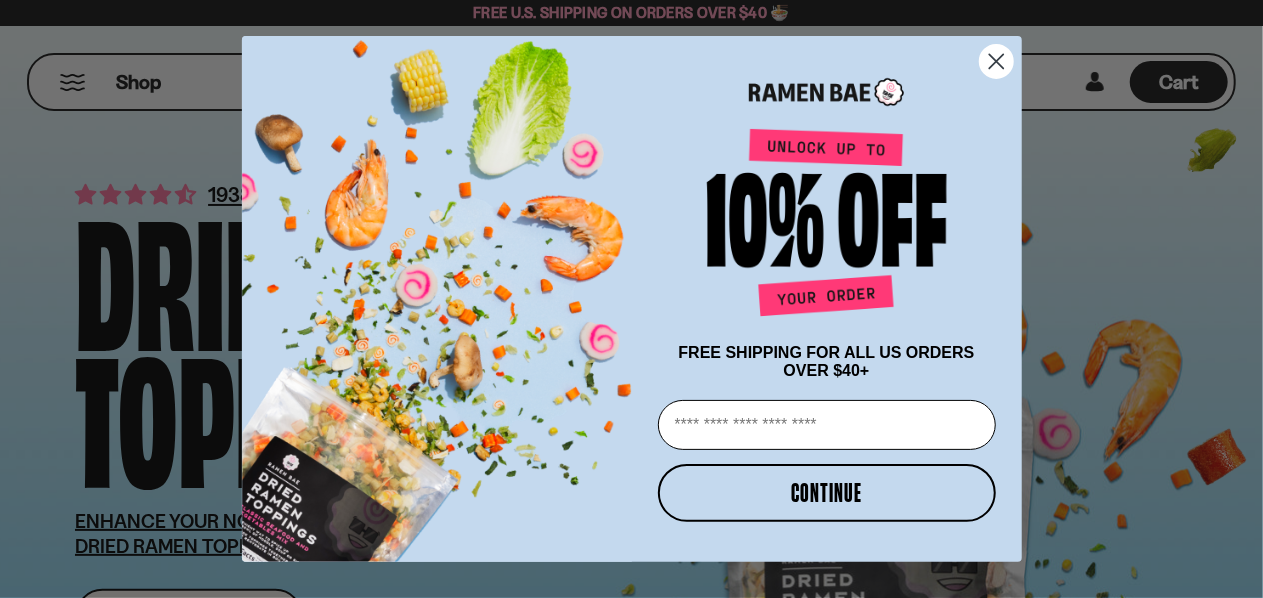 click 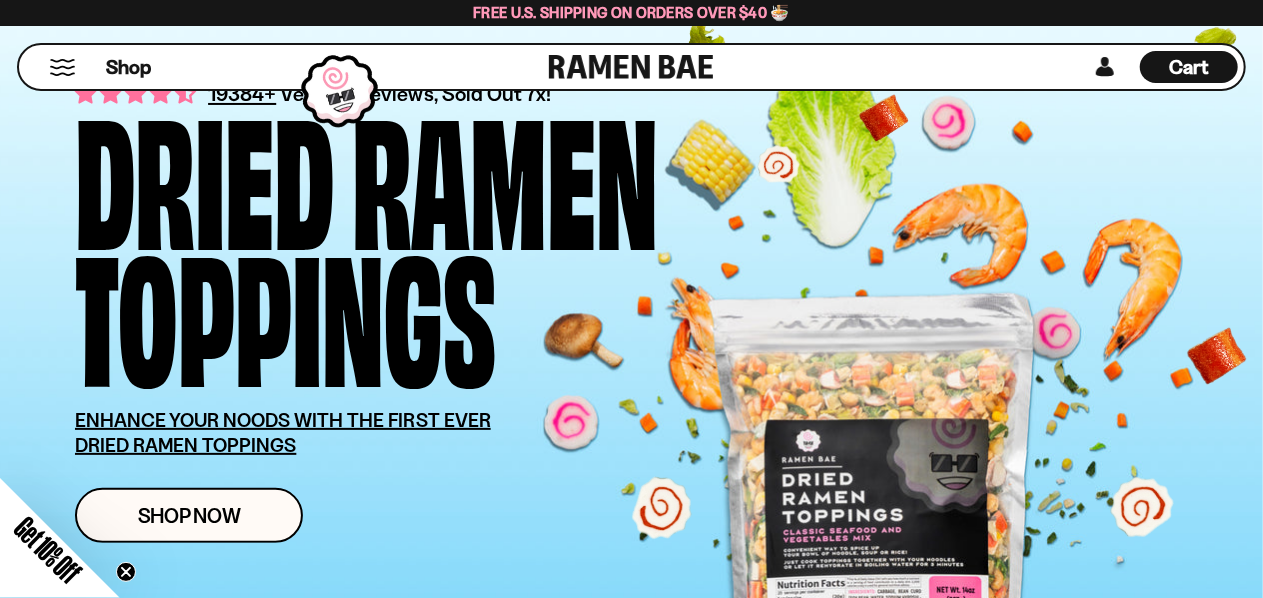 scroll, scrollTop: 166, scrollLeft: 0, axis: vertical 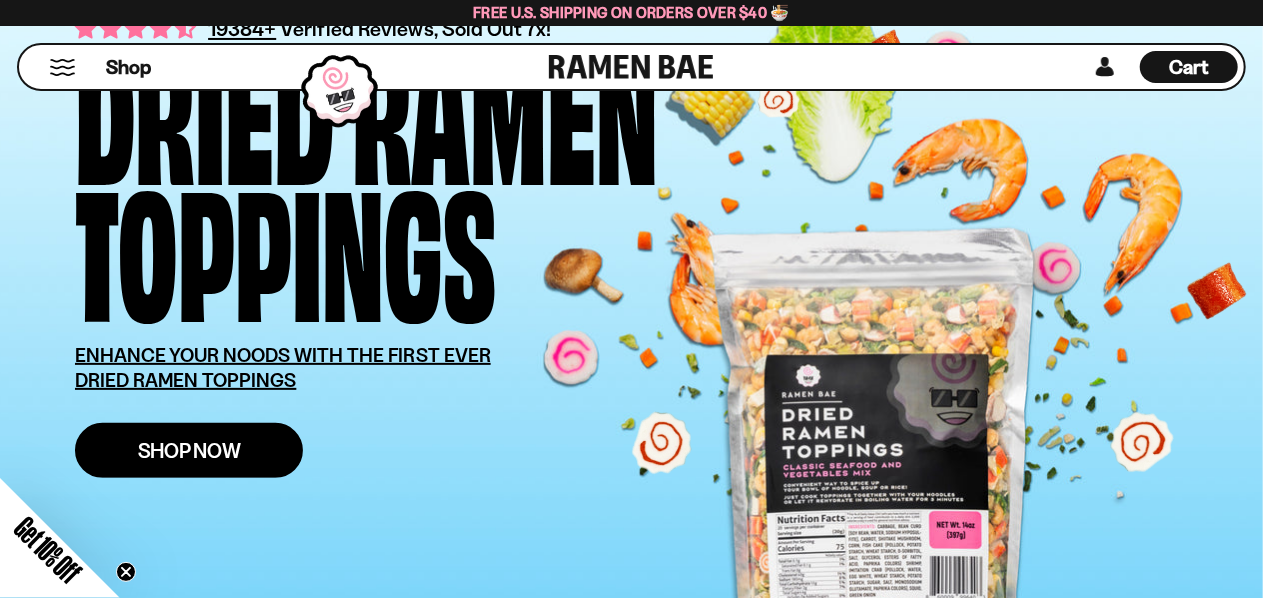 click on "Shop Now" at bounding box center [189, 450] 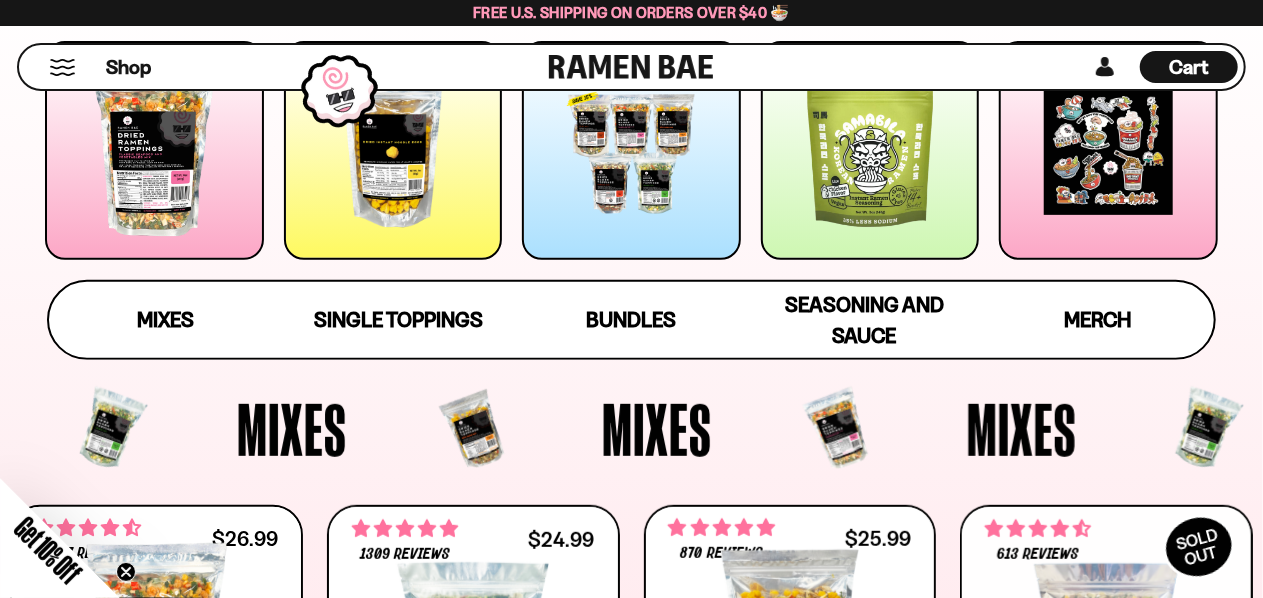 scroll, scrollTop: 166, scrollLeft: 0, axis: vertical 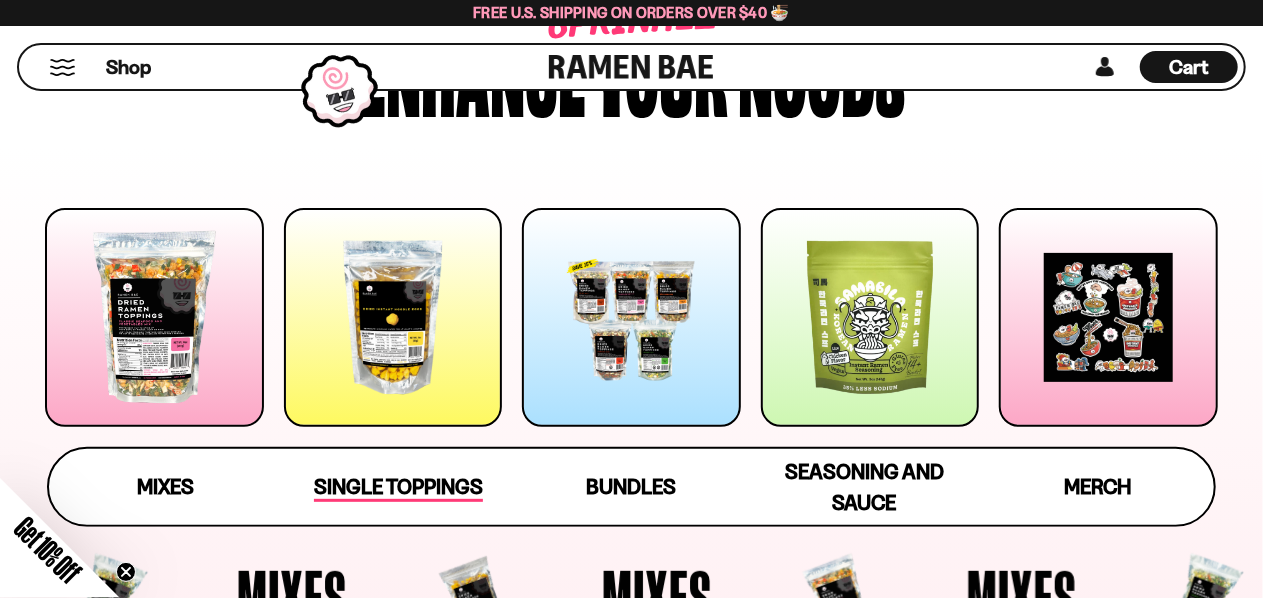 click on "Single Toppings" at bounding box center [398, 488] 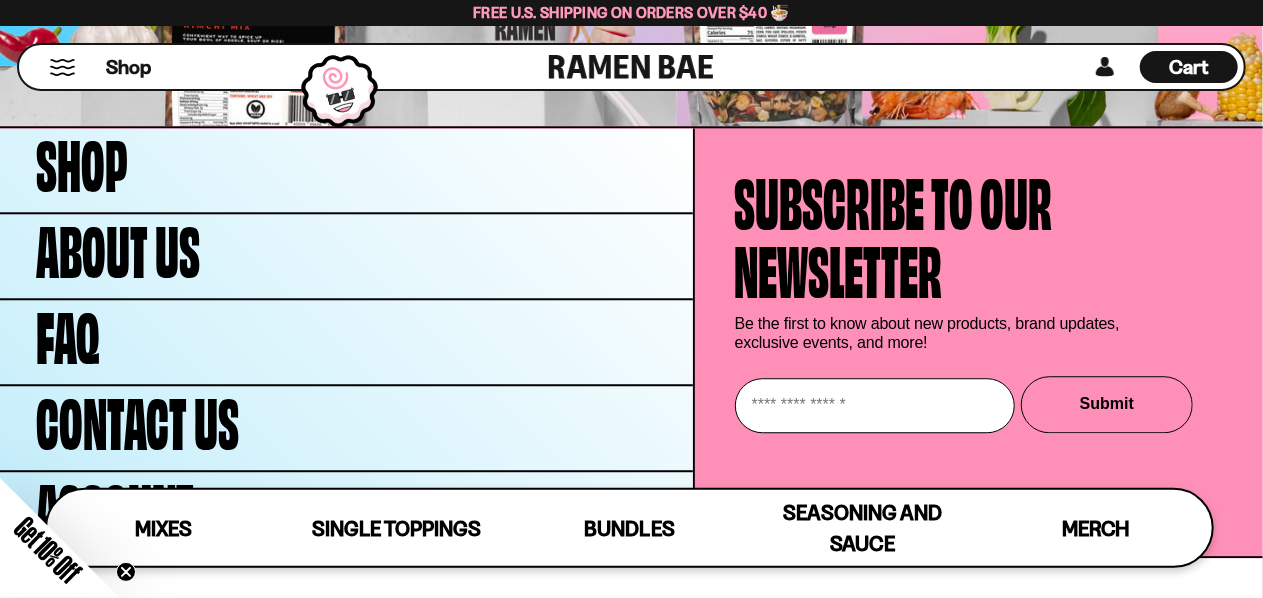 scroll, scrollTop: 6263, scrollLeft: 0, axis: vertical 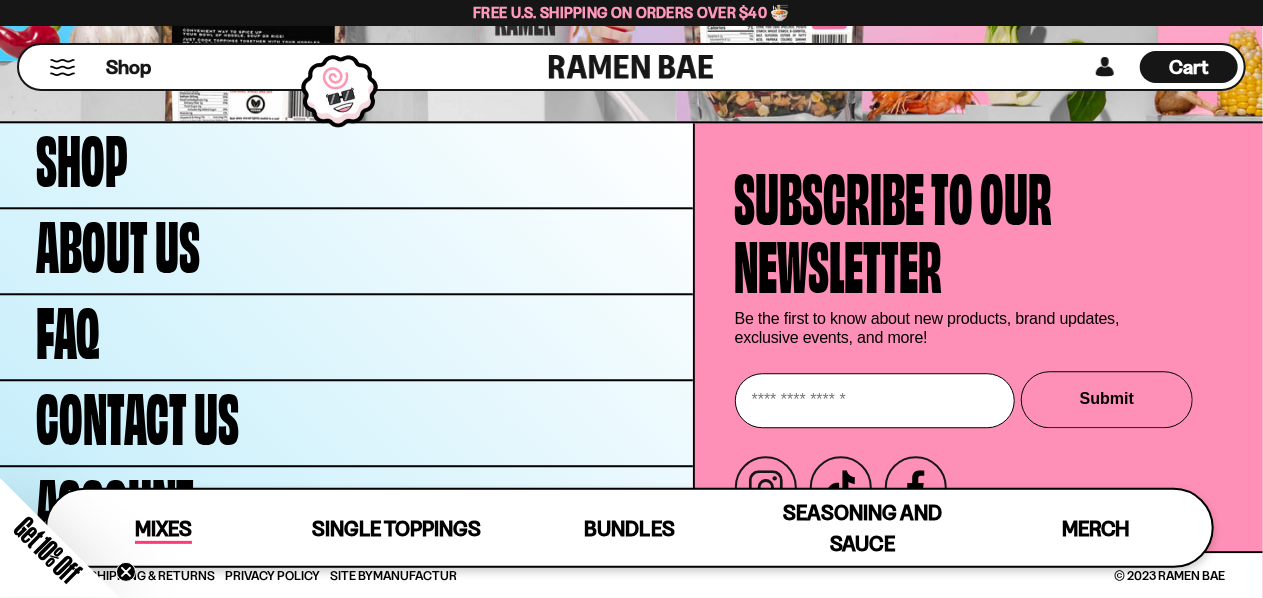 click on "Mixes" at bounding box center (163, 530) 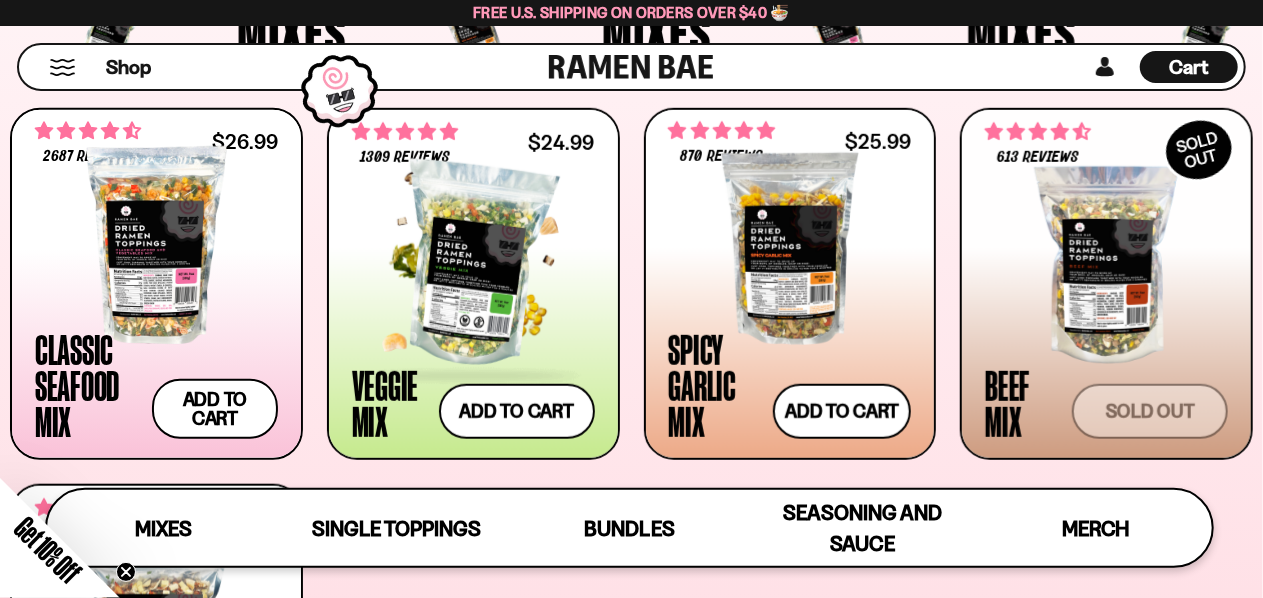 scroll, scrollTop: 625, scrollLeft: 0, axis: vertical 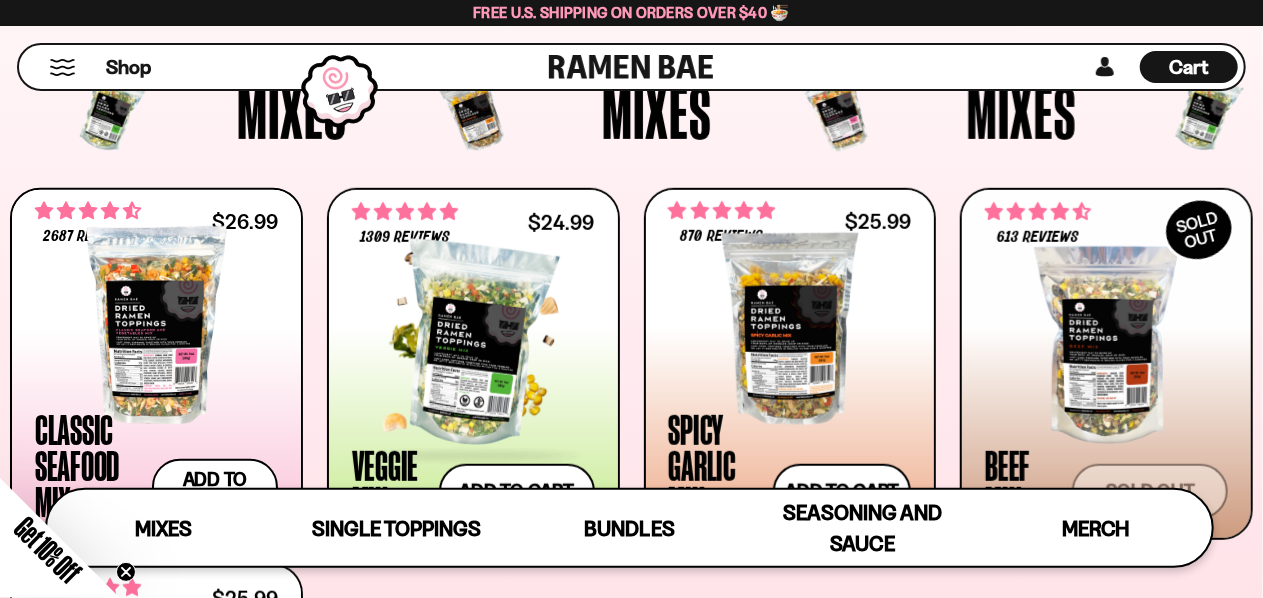 click at bounding box center [473, 345] 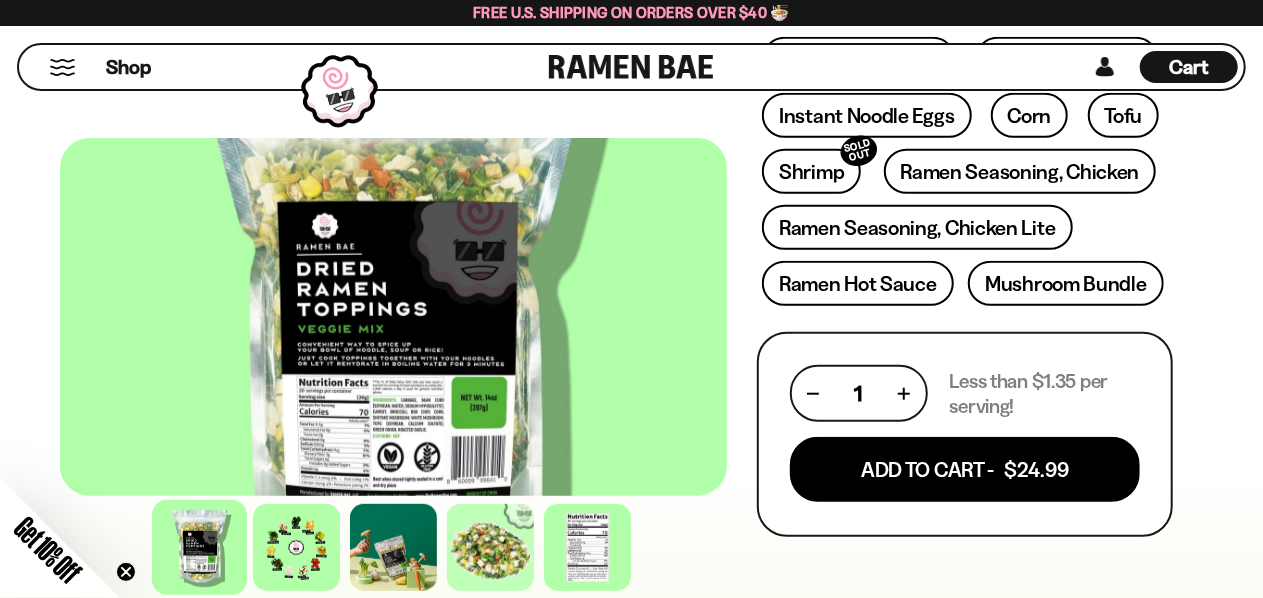 scroll, scrollTop: 1000, scrollLeft: 0, axis: vertical 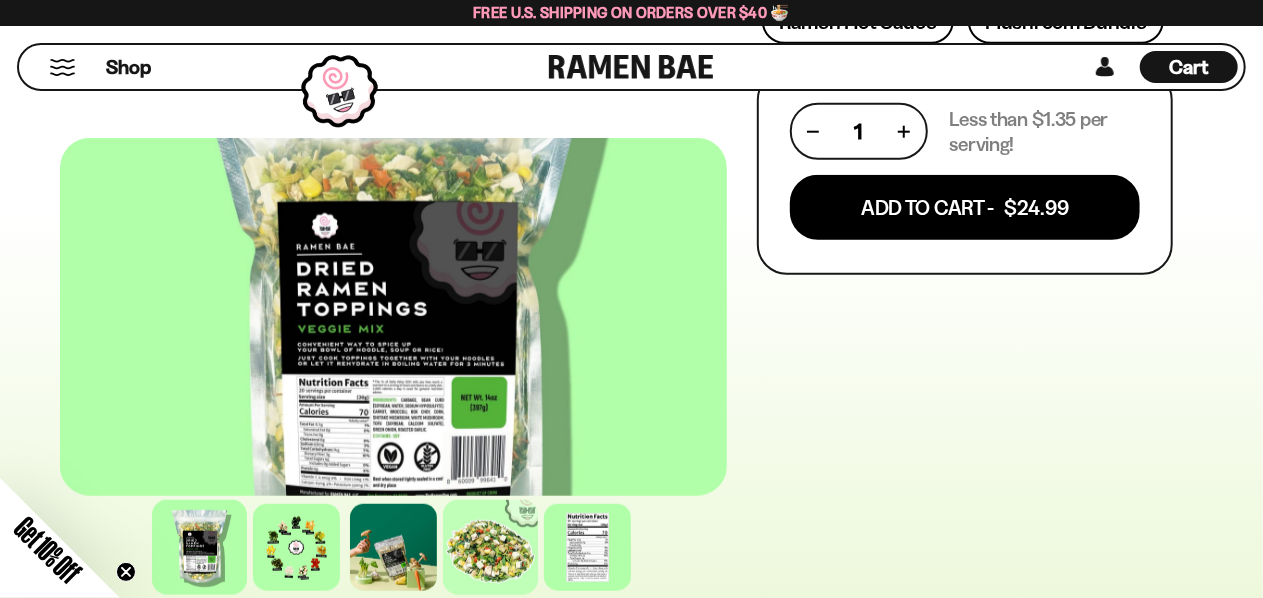 click at bounding box center [490, 547] 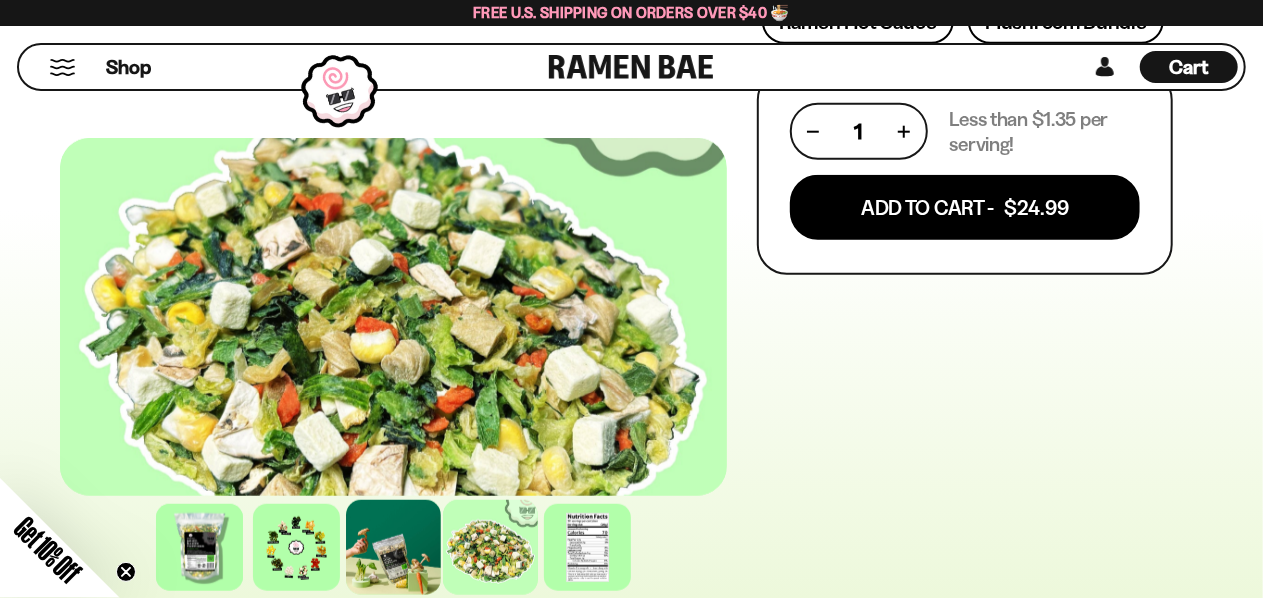 click at bounding box center (393, 547) 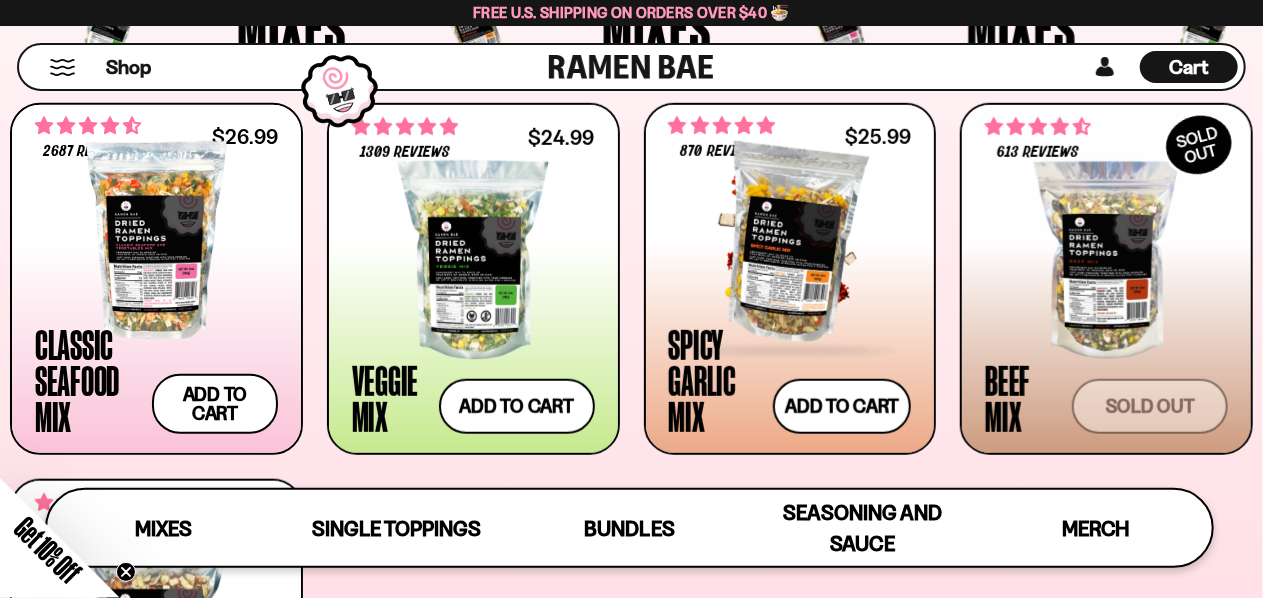 scroll, scrollTop: 791, scrollLeft: 0, axis: vertical 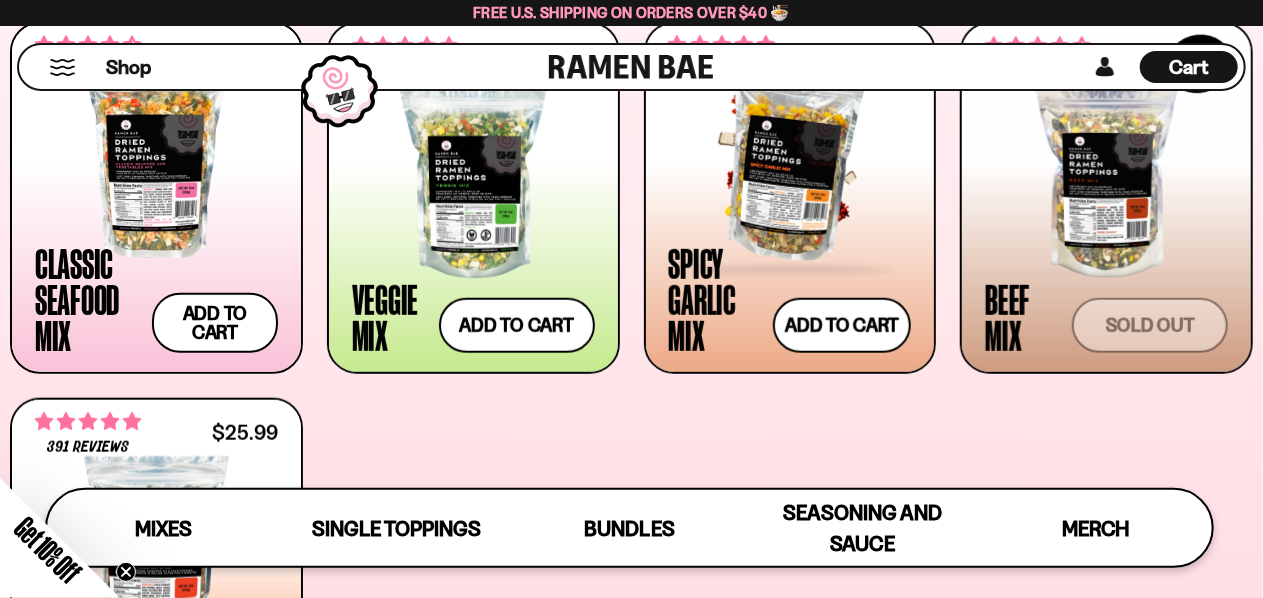 click at bounding box center [790, 159] 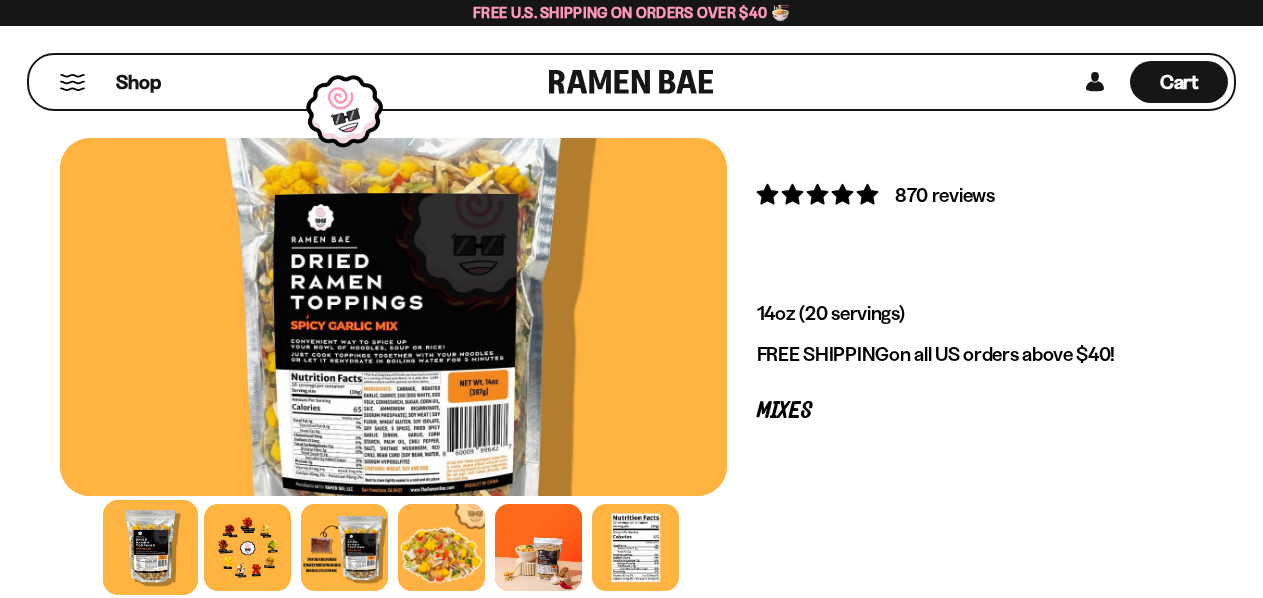 scroll, scrollTop: 0, scrollLeft: 0, axis: both 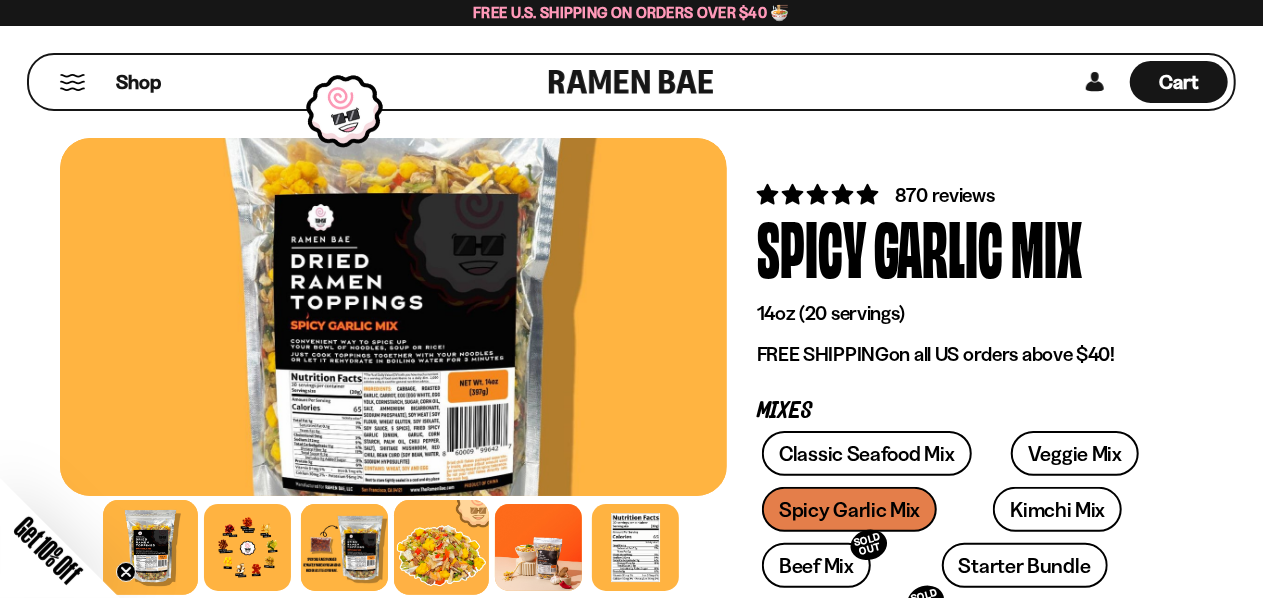 click at bounding box center (441, 547) 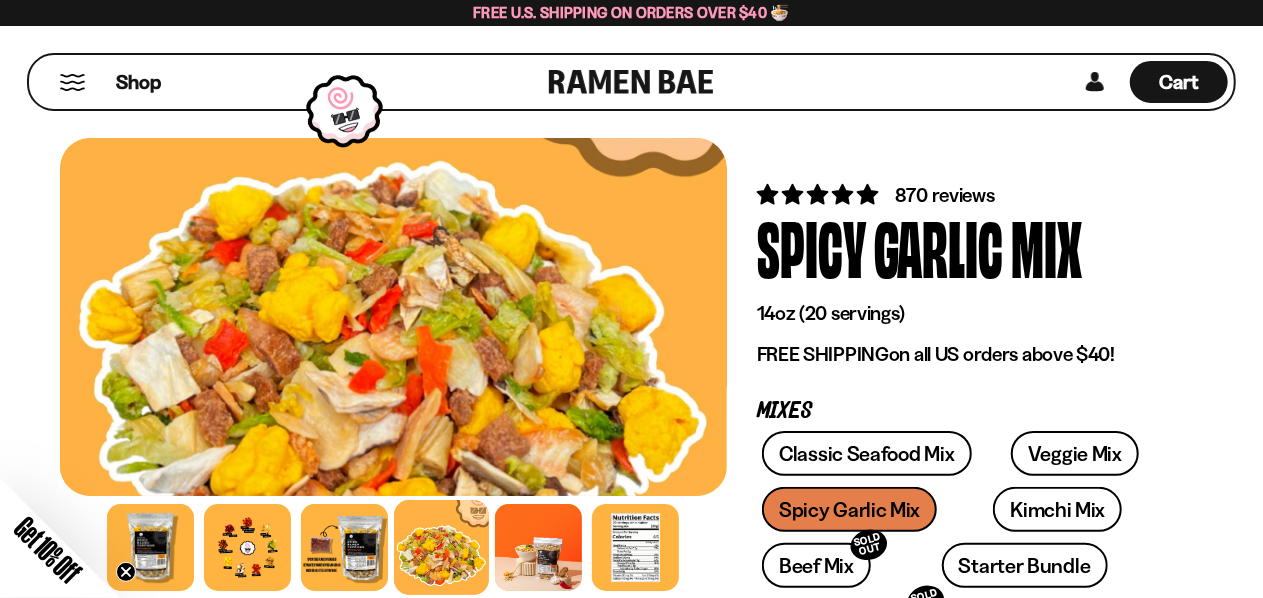 scroll, scrollTop: 166, scrollLeft: 0, axis: vertical 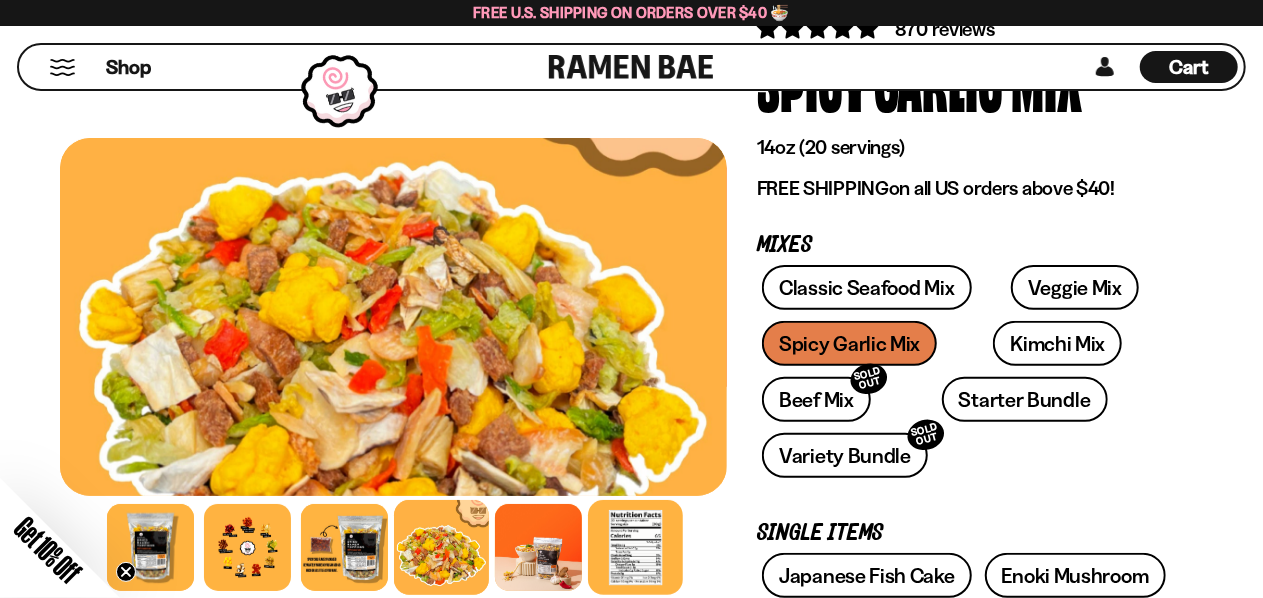 click at bounding box center (635, 547) 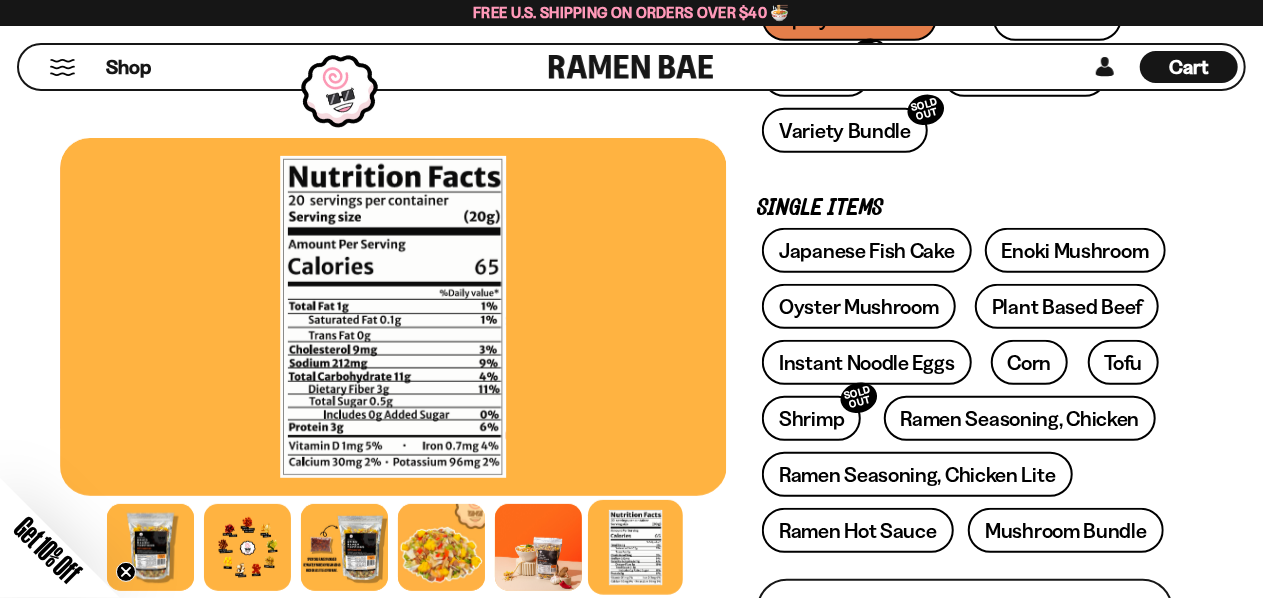 scroll, scrollTop: 500, scrollLeft: 0, axis: vertical 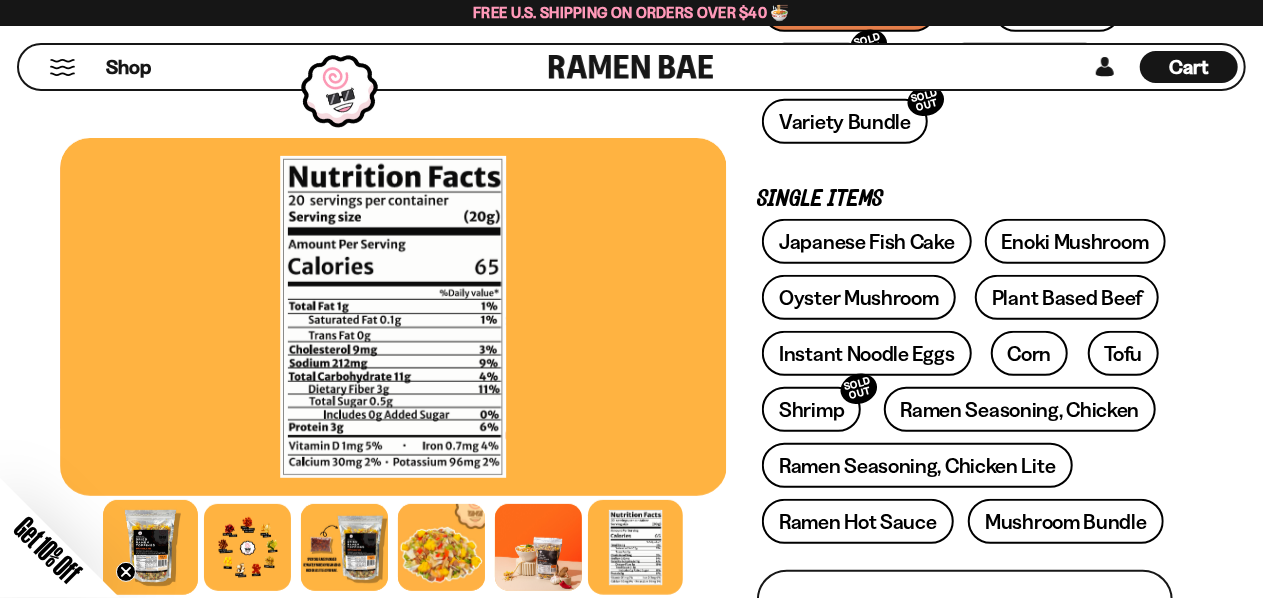 click at bounding box center [150, 547] 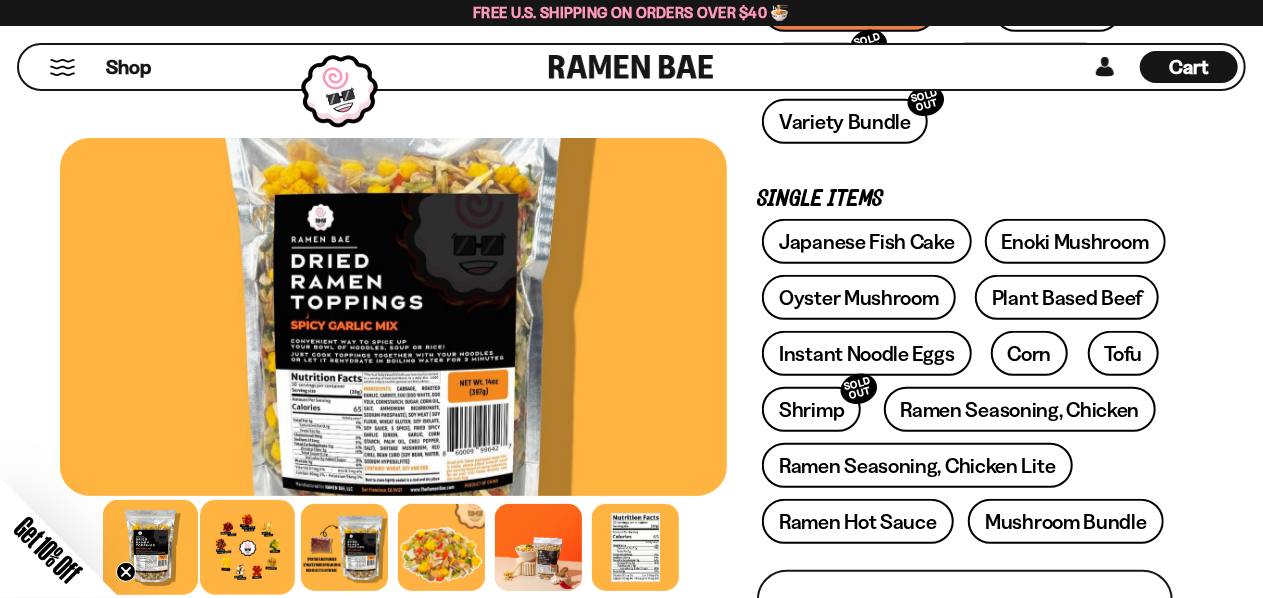 click at bounding box center [247, 547] 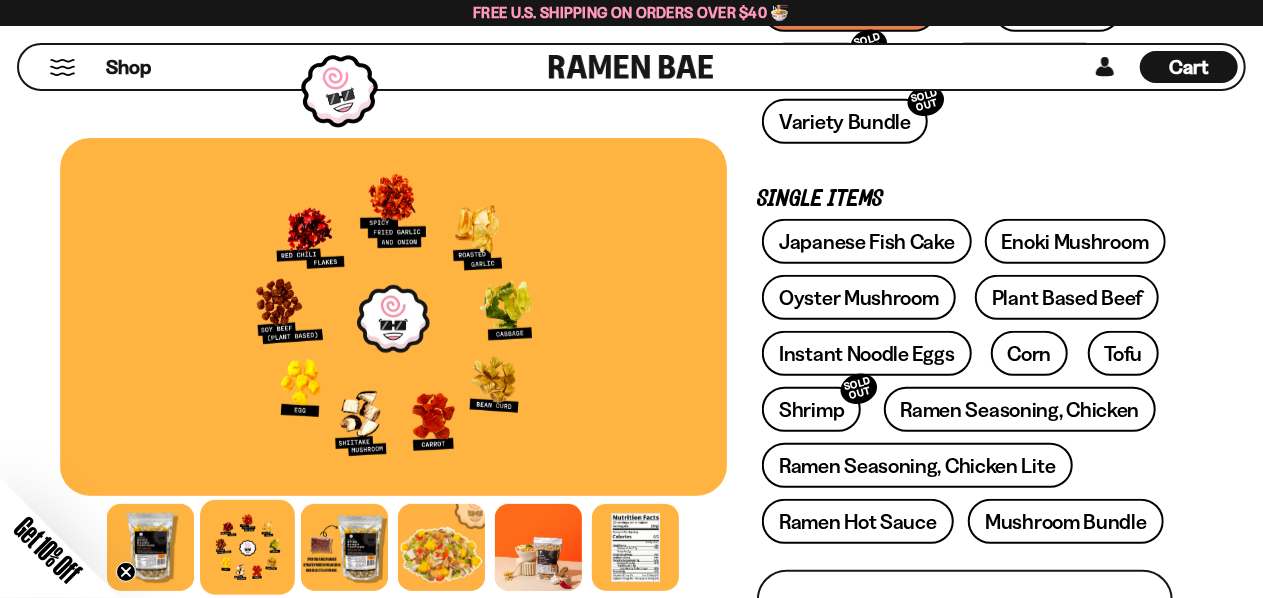 click at bounding box center [393, 317] 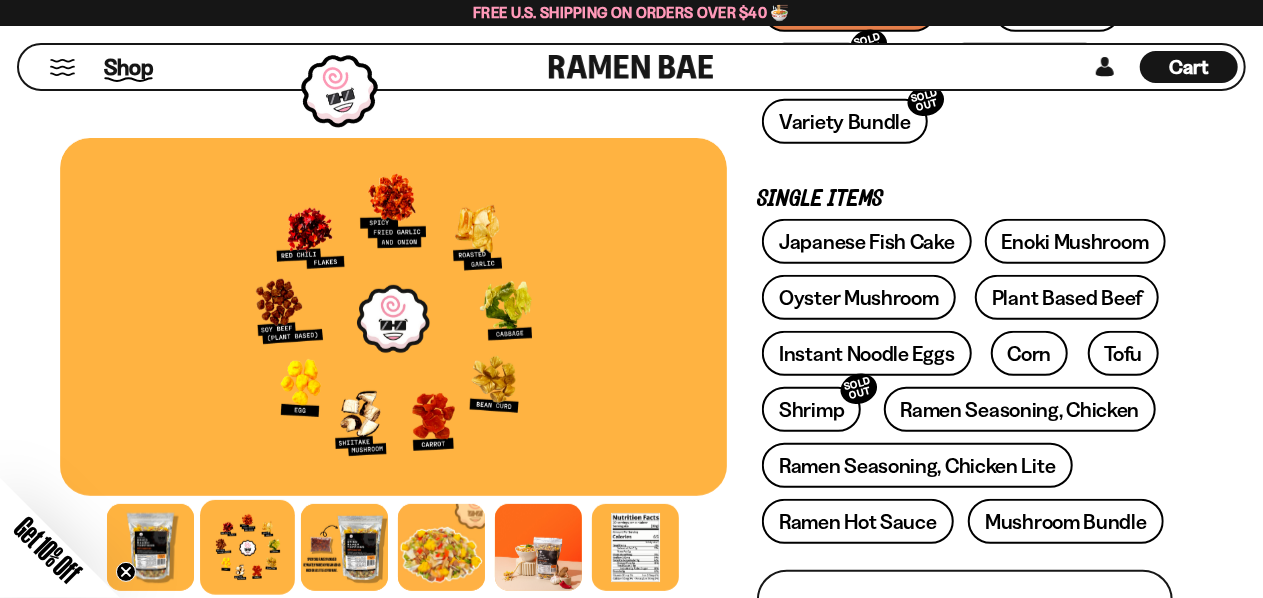 click on "Shop" at bounding box center (128, 67) 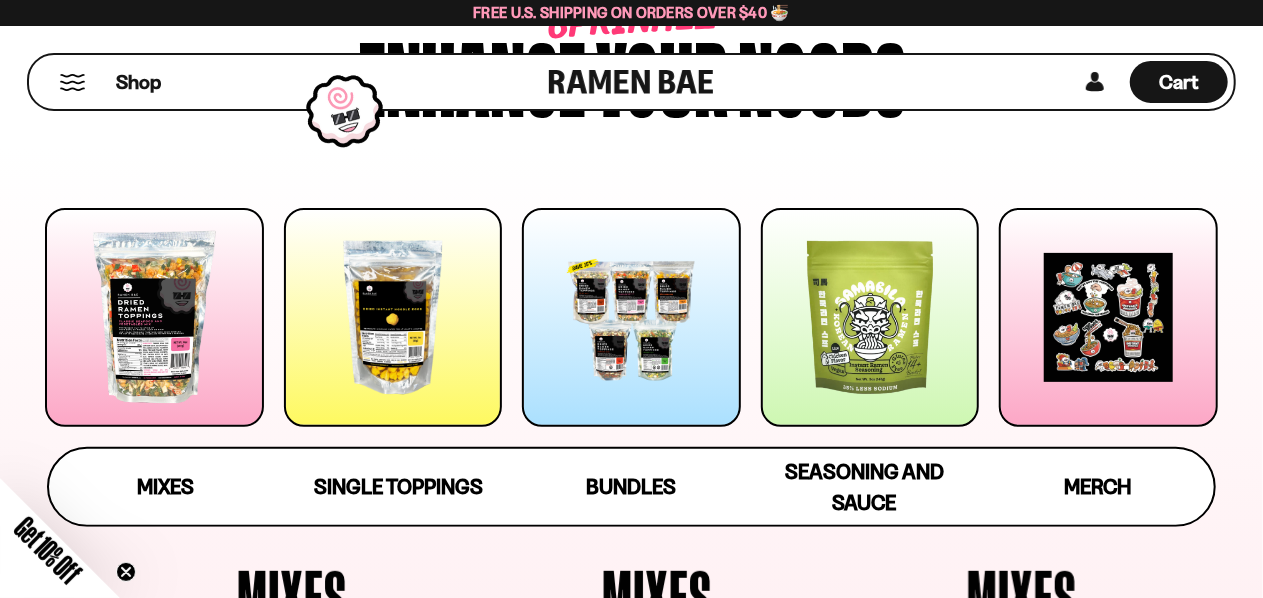 scroll, scrollTop: 166, scrollLeft: 0, axis: vertical 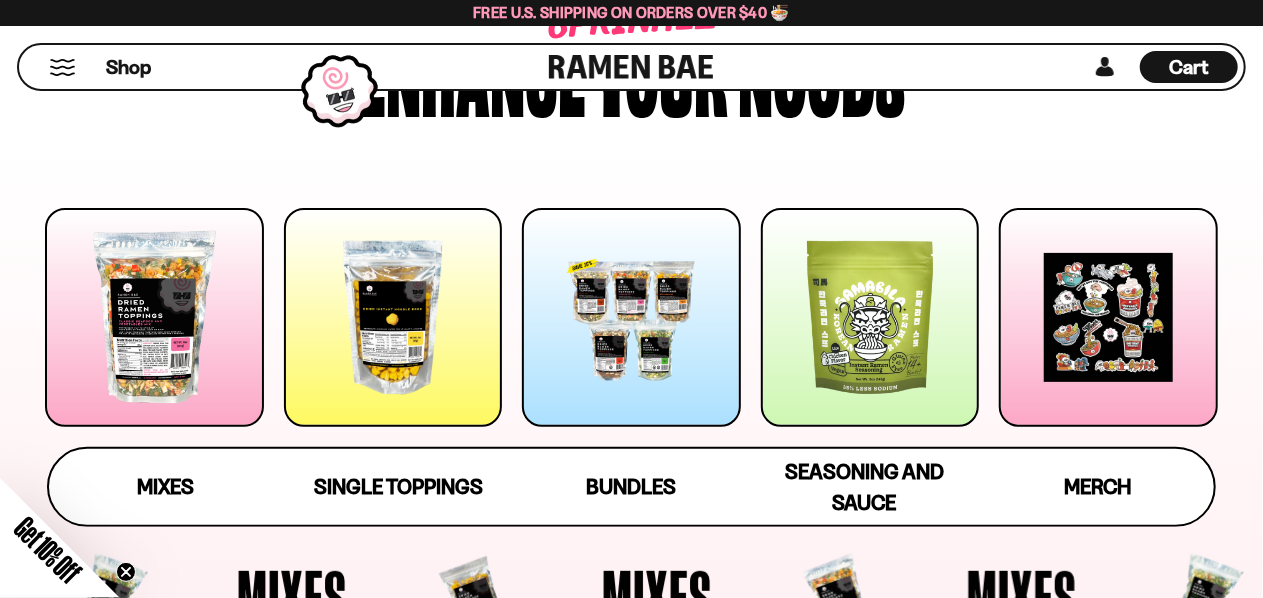 click at bounding box center [393, 317] 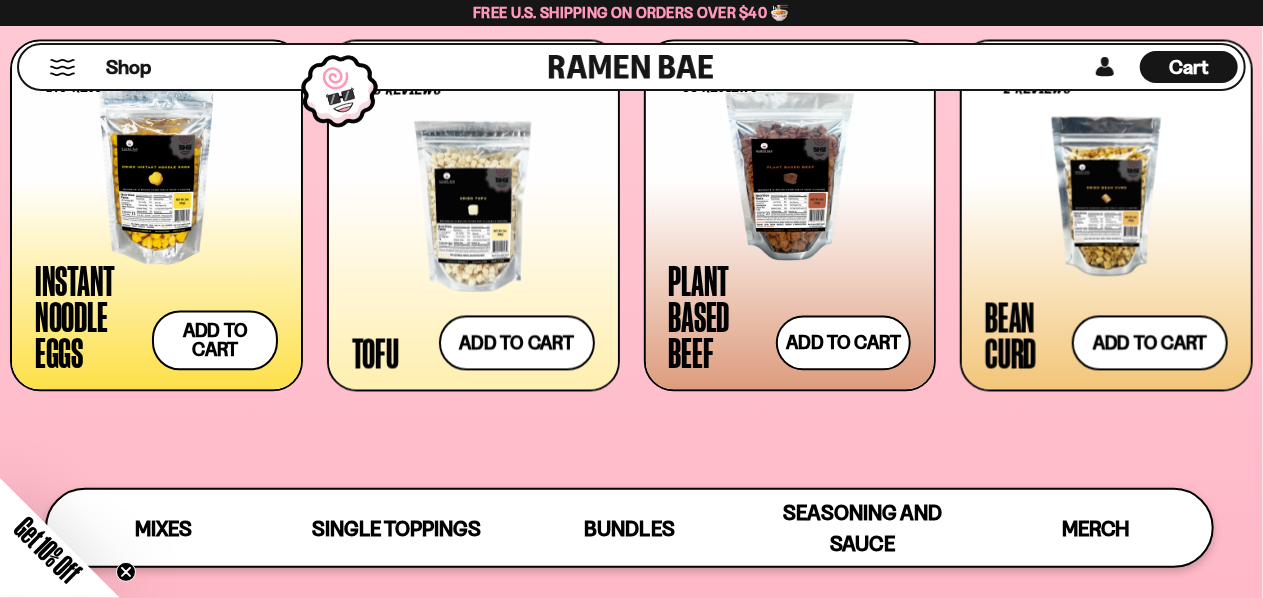 scroll, scrollTop: 2044, scrollLeft: 0, axis: vertical 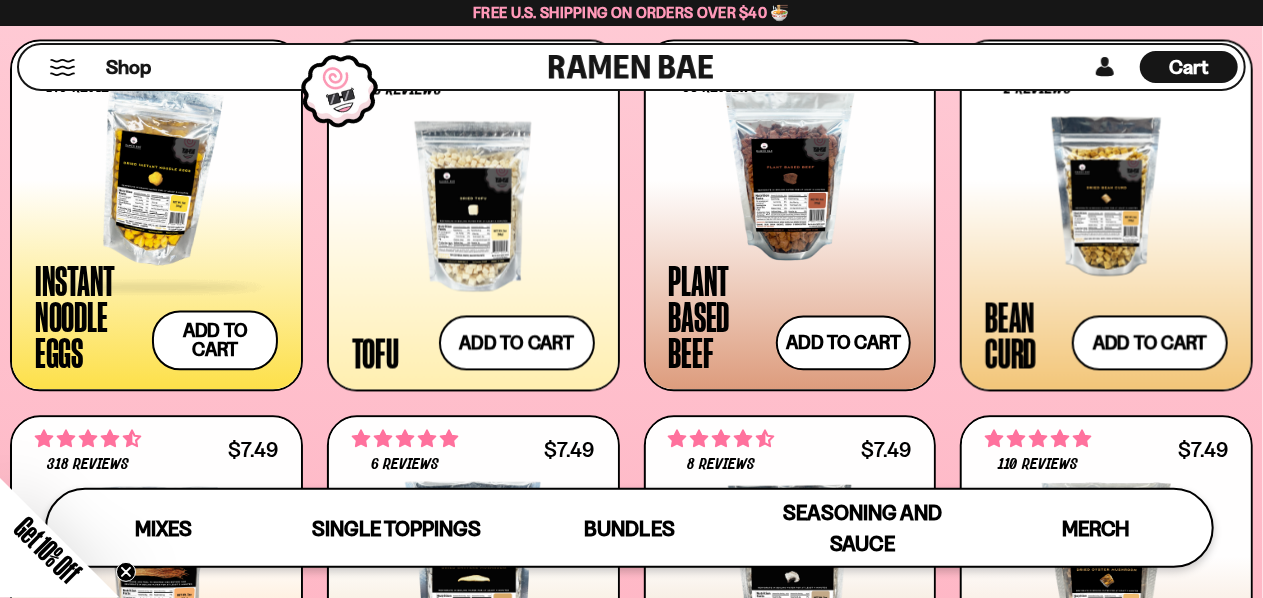 click at bounding box center [156, 176] 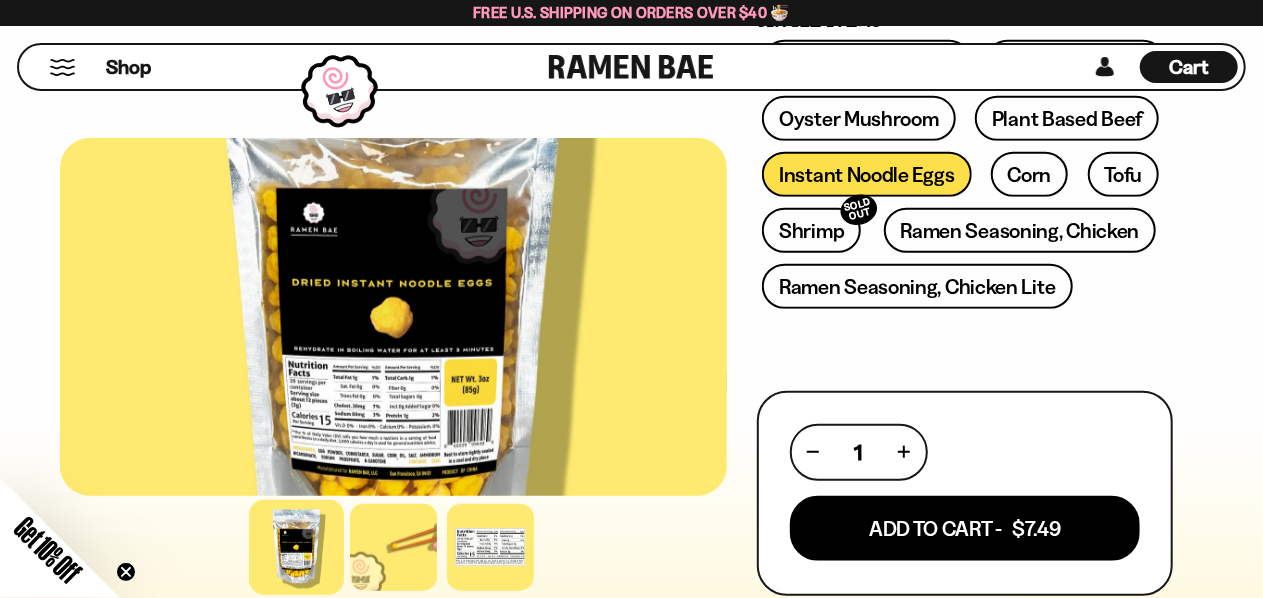 scroll, scrollTop: 833, scrollLeft: 0, axis: vertical 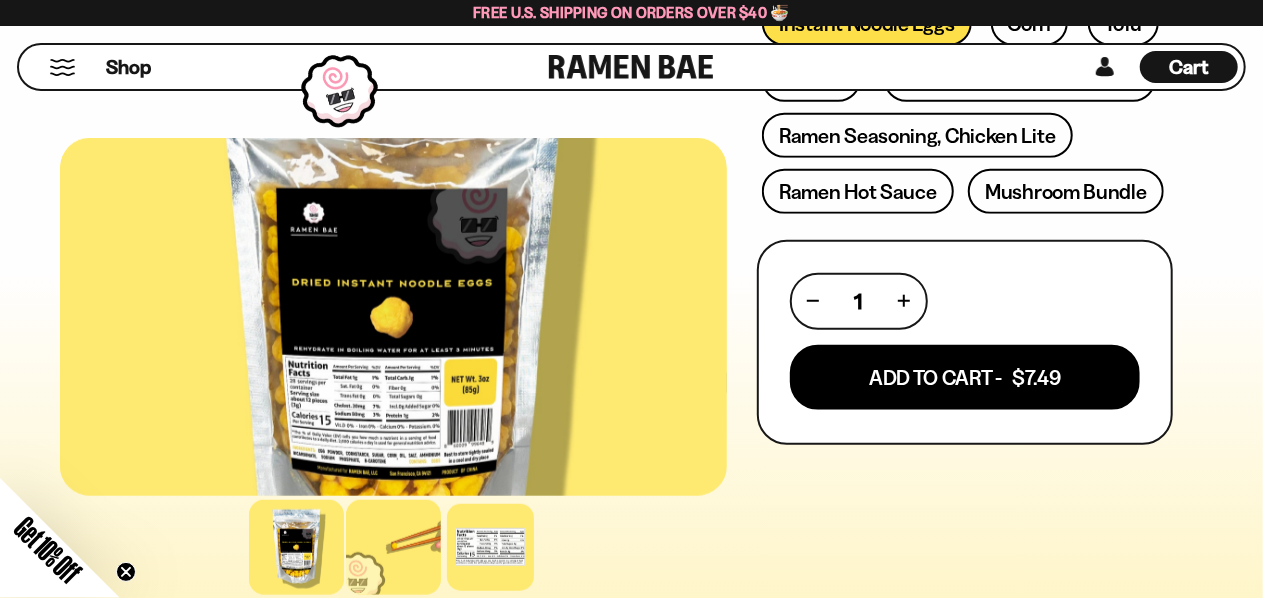 click at bounding box center (393, 547) 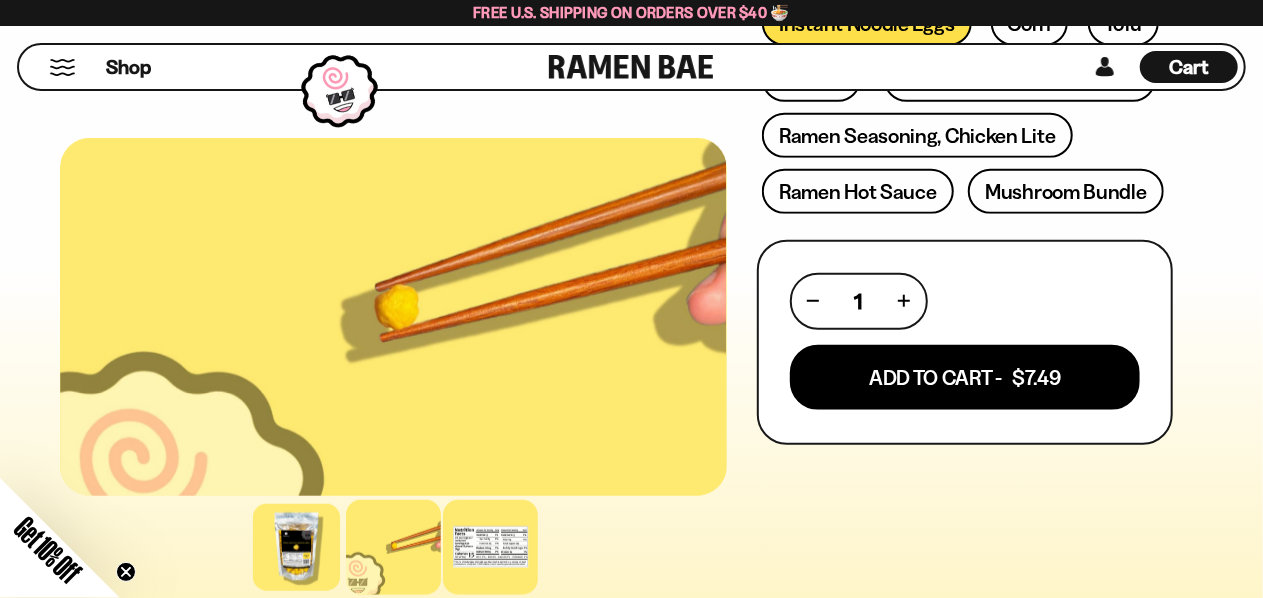 click at bounding box center [490, 547] 